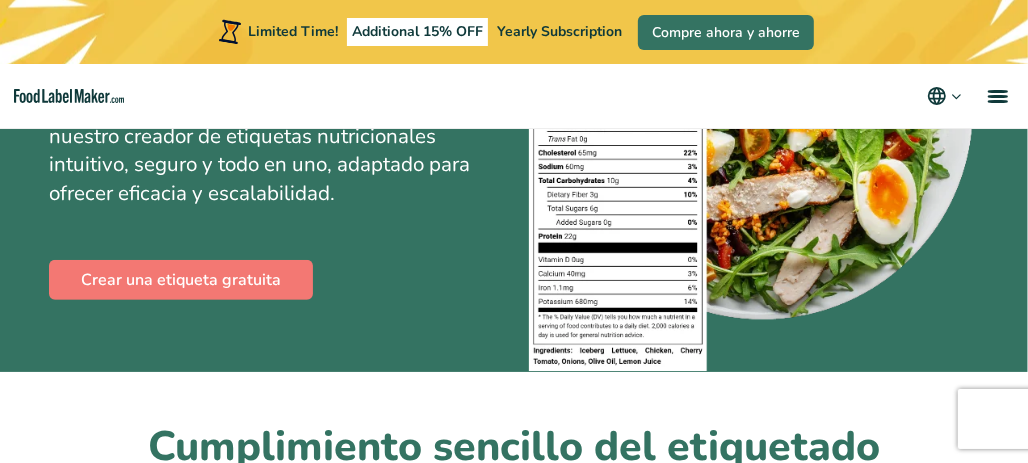 scroll, scrollTop: 300, scrollLeft: 0, axis: vertical 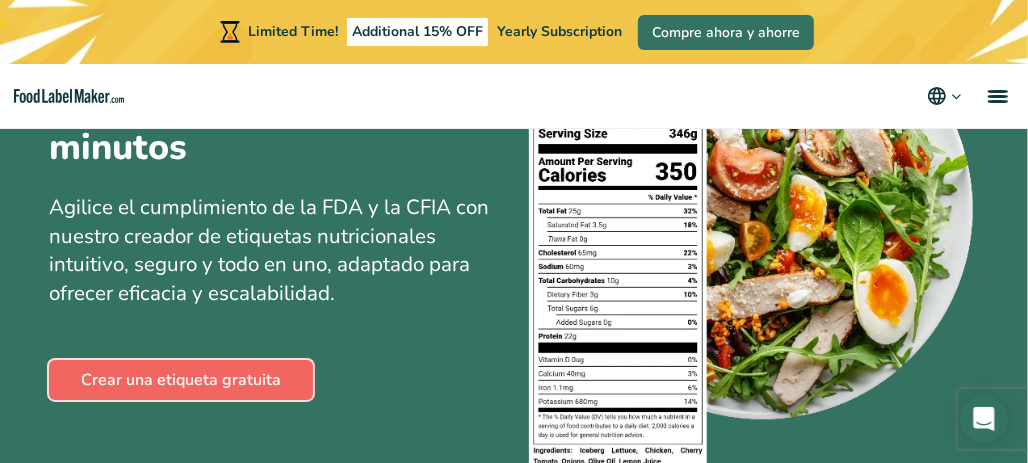 click on "Crear una etiqueta gratuita" at bounding box center (181, 380) 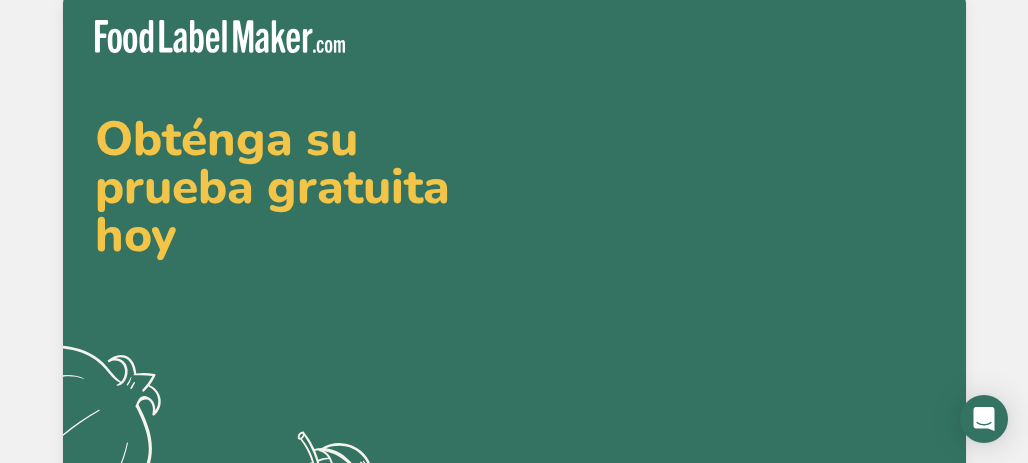 scroll, scrollTop: 0, scrollLeft: 0, axis: both 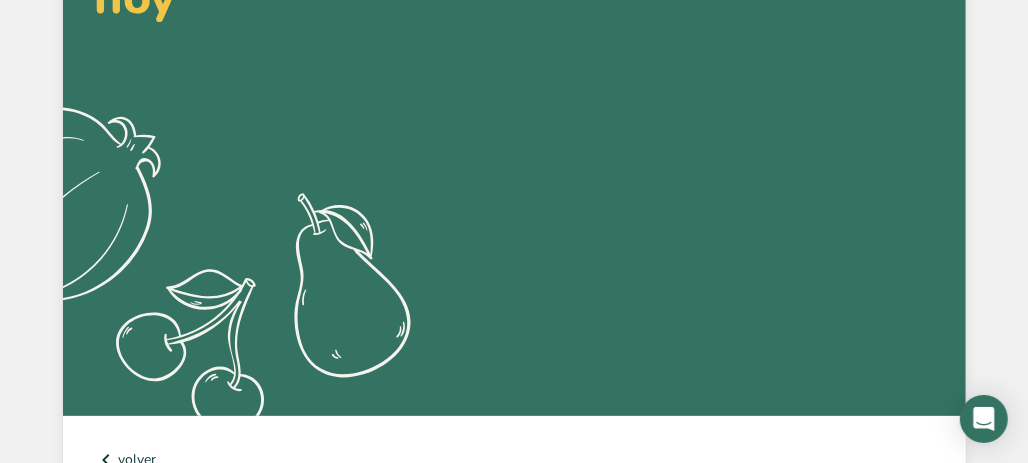 click on "Regístrese gratis" at bounding box center [199, 1035] 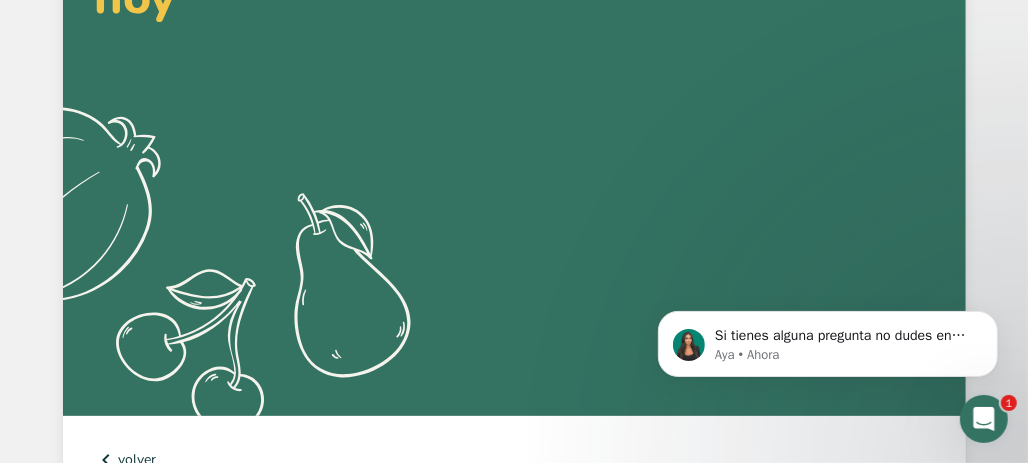 scroll, scrollTop: 0, scrollLeft: 0, axis: both 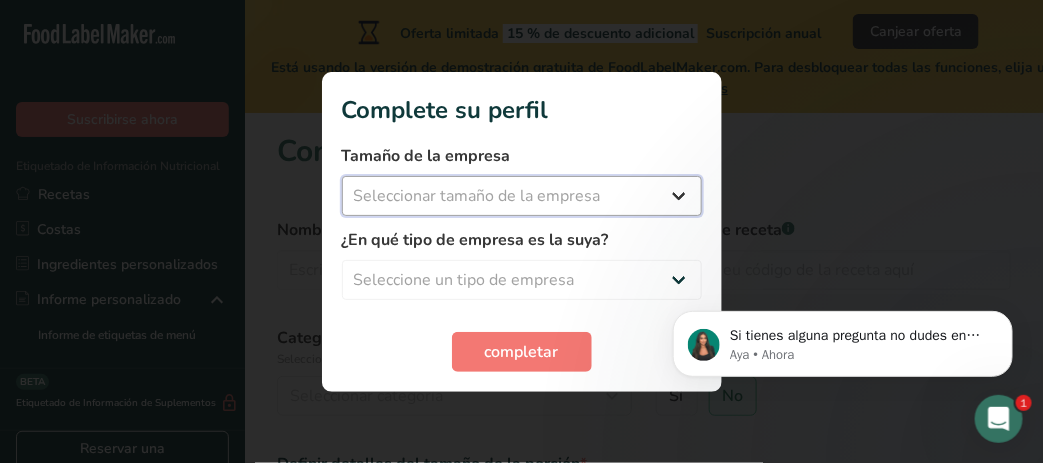 click on "Seleccionar tamaño de la empresa
Menos de 10 empleados
De 10 a 50 empleados
De 51 a 500 empleados
Más de 500 empleados" at bounding box center (522, 196) 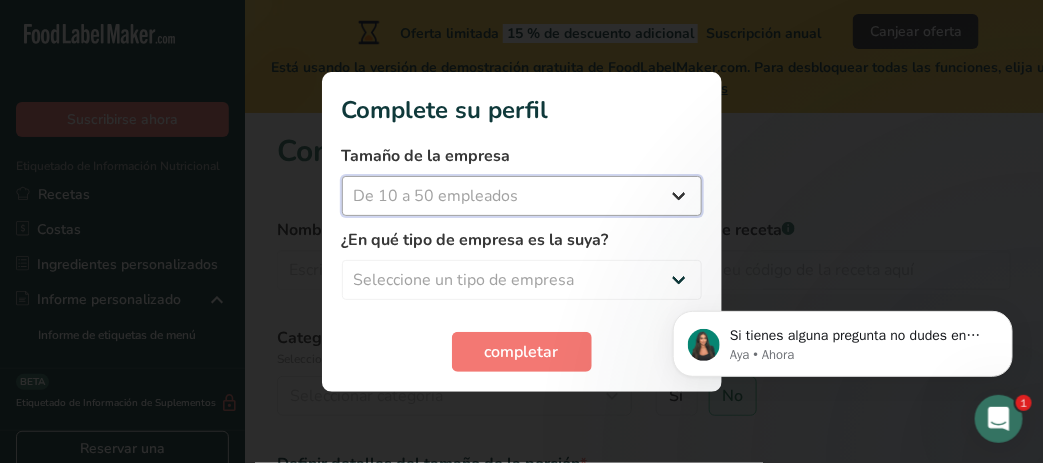 click on "Seleccionar tamaño de la empresa
Menos de 10 empleados
De 10 a 50 empleados
De 51 a 500 empleados
Más de 500 empleados" at bounding box center (522, 196) 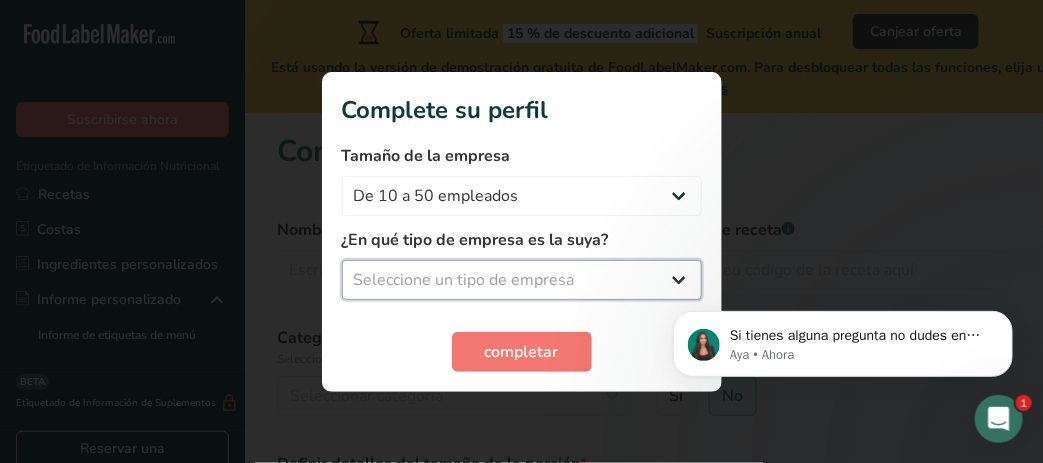click on "Seleccione un tipo de empresa
Fabricante de alimentos envasados
Restaurante y cafetería
Panadería
Empresa de comidas preparadas y cáterin
Nutricionista
Bloguero gastronómico
Entrenador personal
Otro" at bounding box center [522, 280] 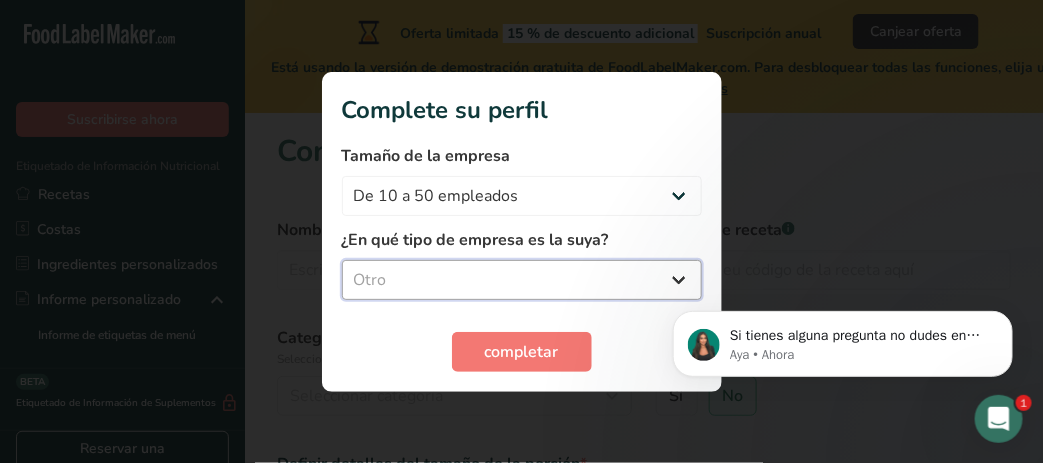 click on "Seleccione un tipo de empresa
Fabricante de alimentos envasados
Restaurante y cafetería
Panadería
Empresa de comidas preparadas y cáterin
Nutricionista
Bloguero gastronómico
Entrenador personal
Otro" at bounding box center [522, 280] 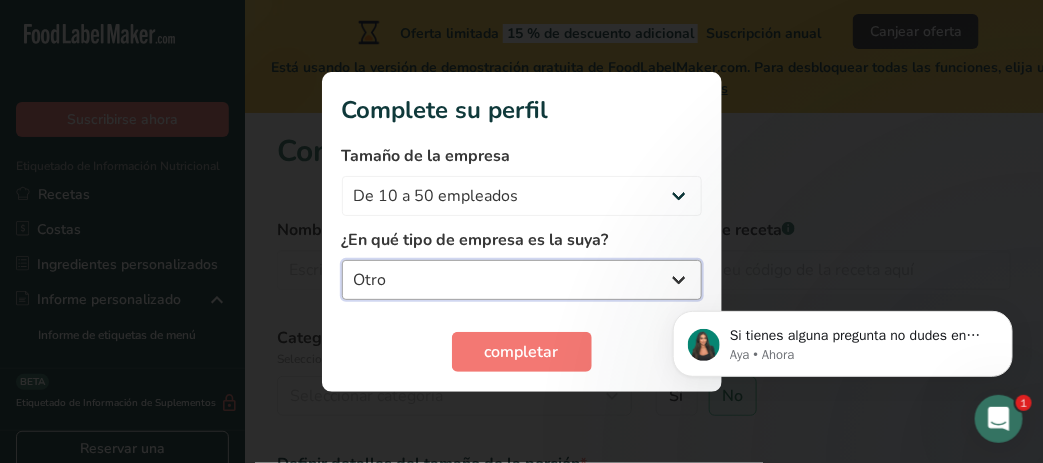 click on "Fabricante de alimentos envasados
Restaurante y cafetería
Panadería
Empresa de comidas preparadas y cáterin
Nutricionista
Bloguero gastronómico
Entrenador personal
Otro" at bounding box center [522, 280] 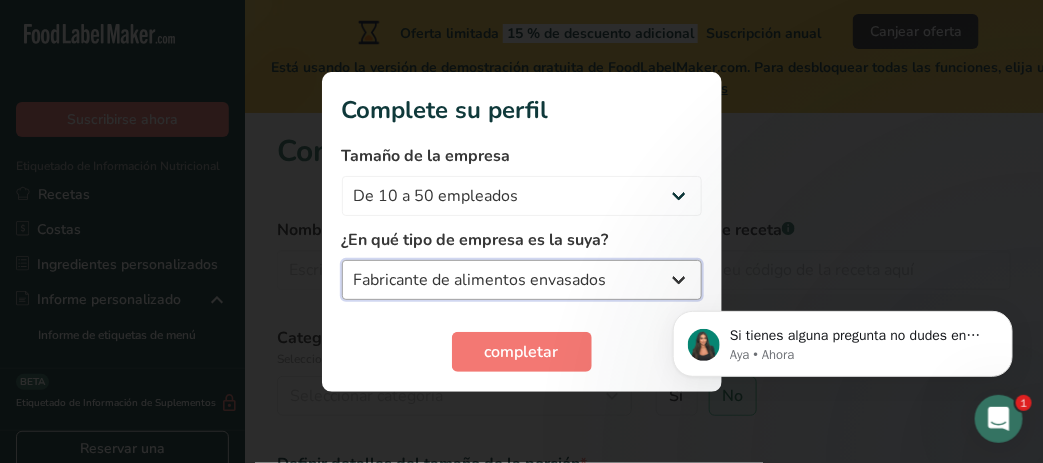 click on "Fabricante de alimentos envasados
Restaurante y cafetería
Panadería
Empresa de comidas preparadas y cáterin
Nutricionista
Bloguero gastronómico
Entrenador personal
Otro" at bounding box center [522, 280] 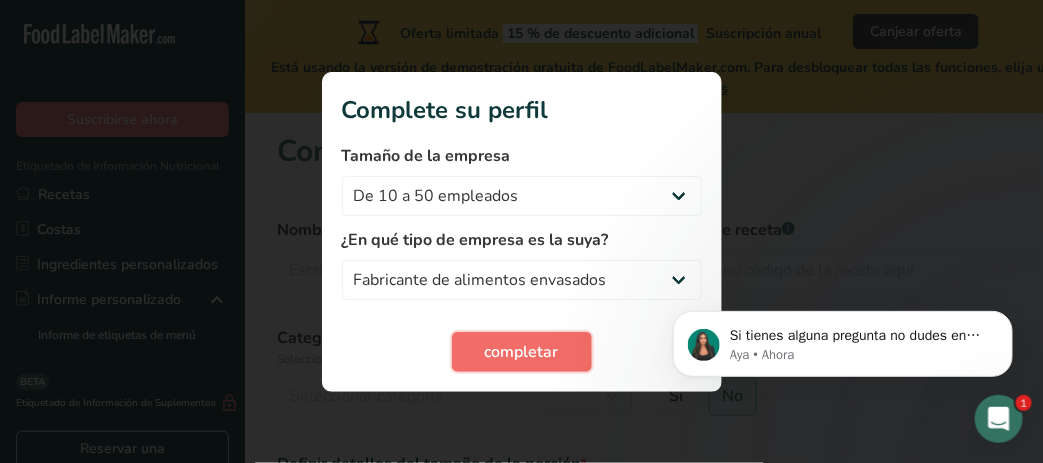 click on "completar" at bounding box center [522, 352] 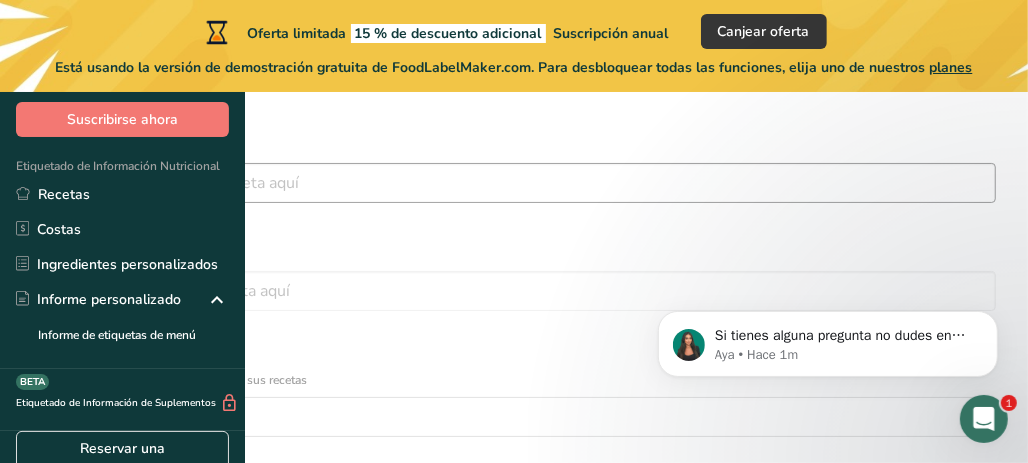 scroll, scrollTop: 0, scrollLeft: 0, axis: both 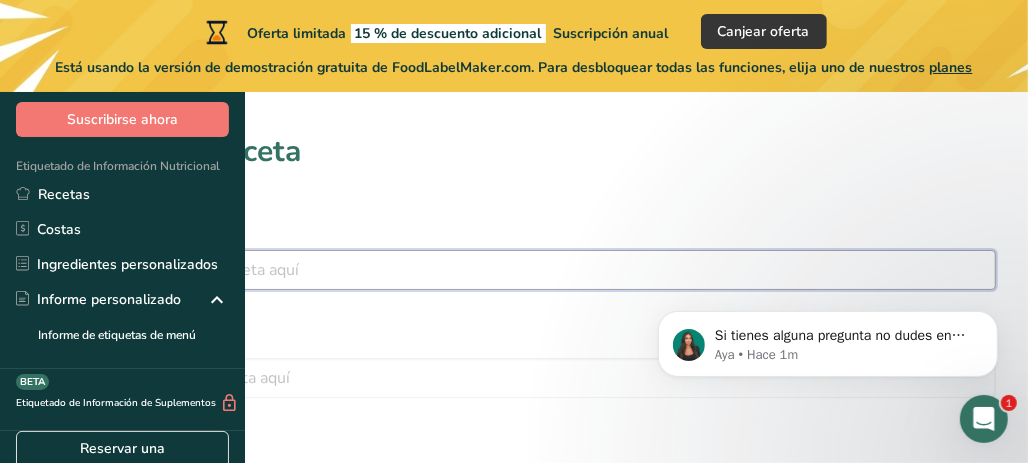 click at bounding box center [514, 270] 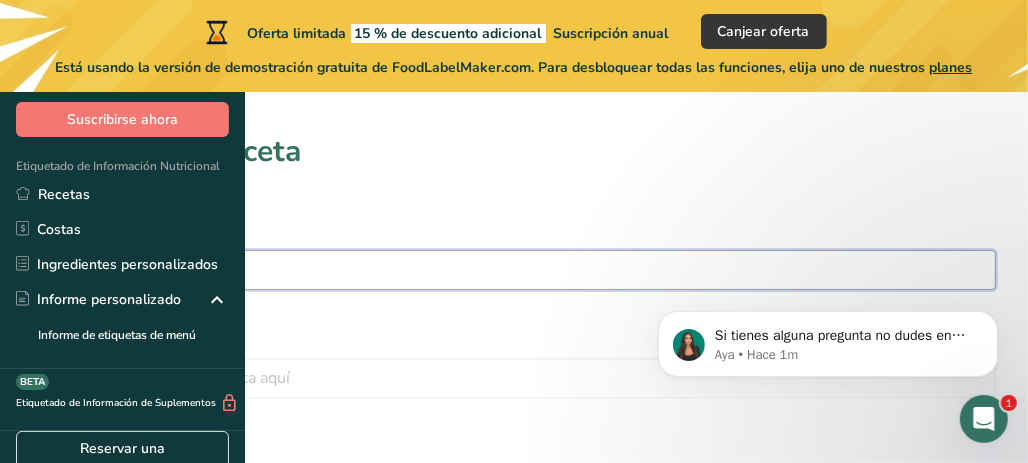 type on "Arándano deshidratado" 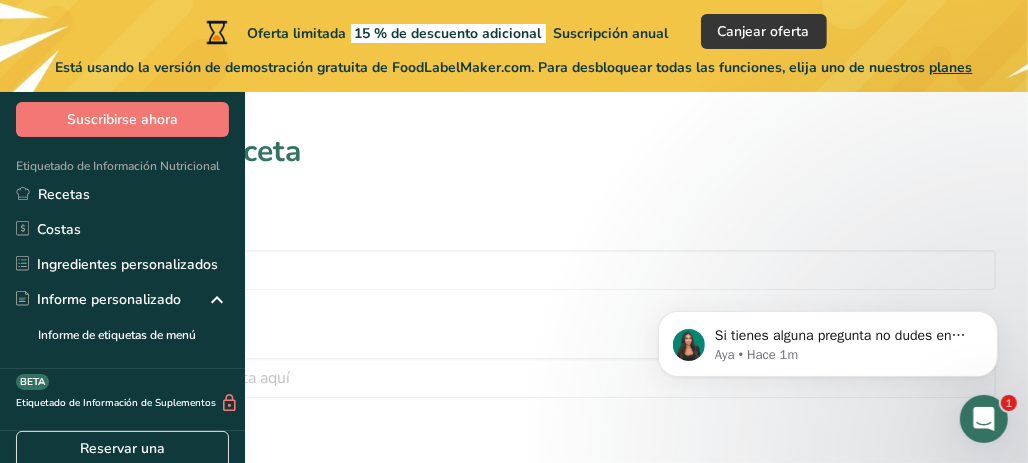click on "Si tienes alguna pregunta no dudes en consultarnos. ¡Estamos aquí para ayudarte! 😊 [FIRST] • Hace 1m" at bounding box center [827, 251] 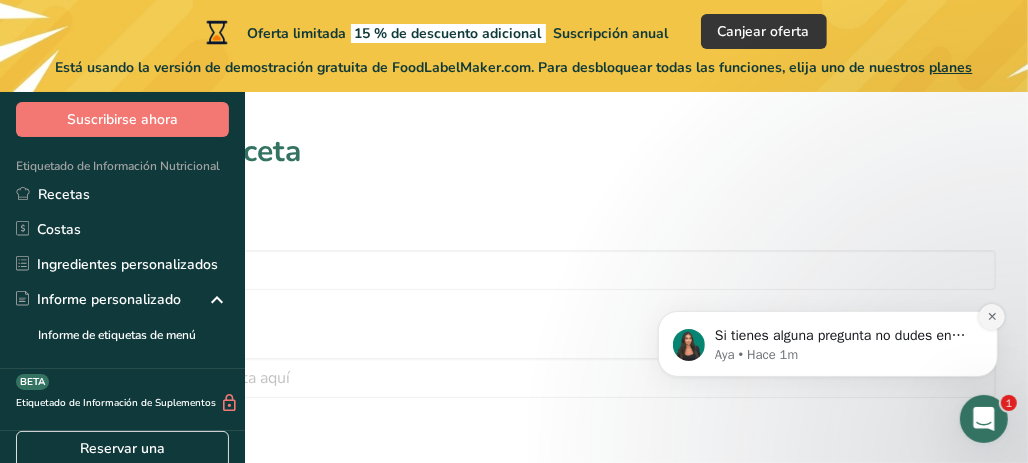 click 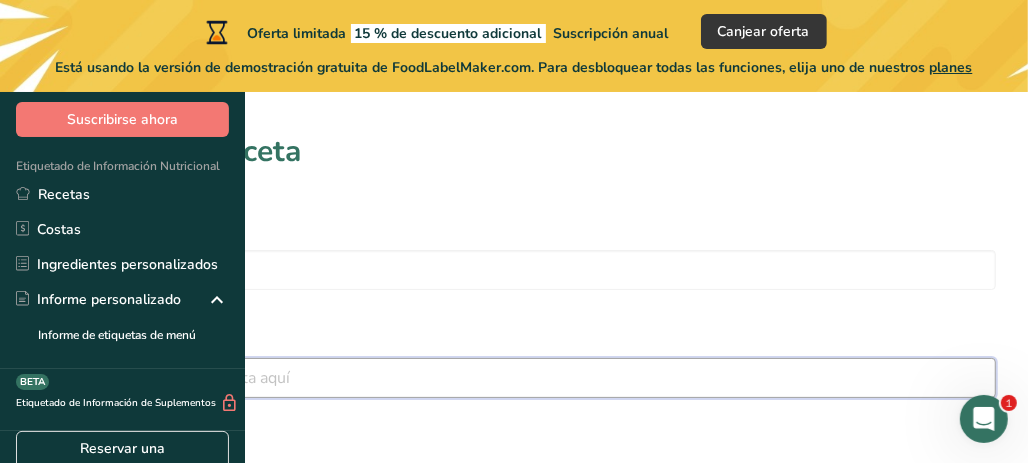 click at bounding box center (514, 378) 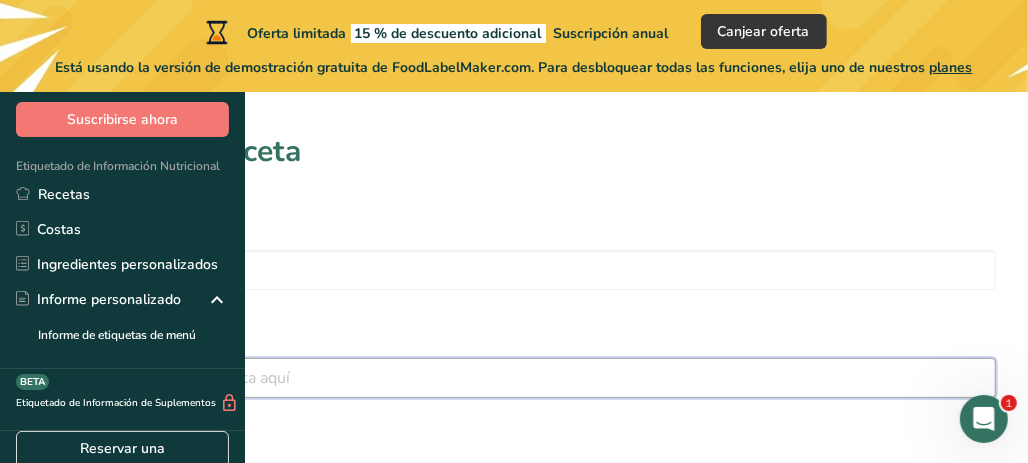 paste on "Código: [NUMBER]" 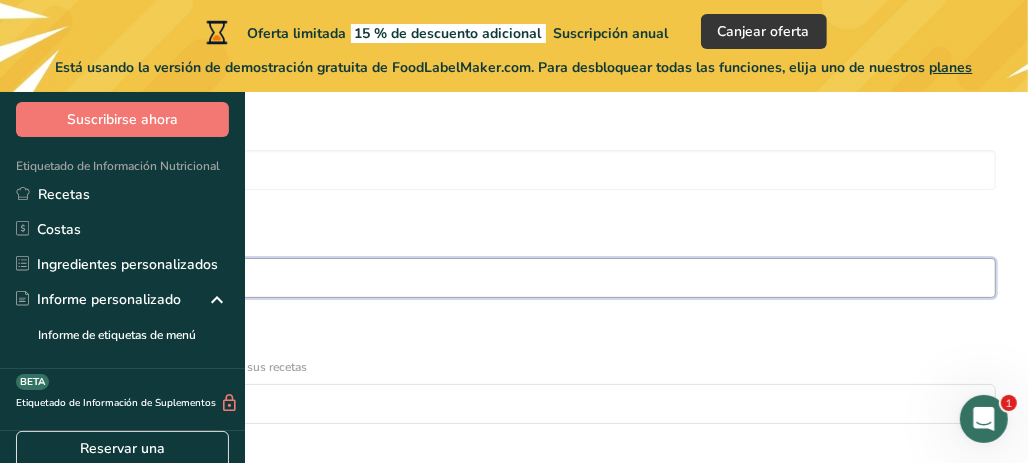 scroll, scrollTop: 200, scrollLeft: 0, axis: vertical 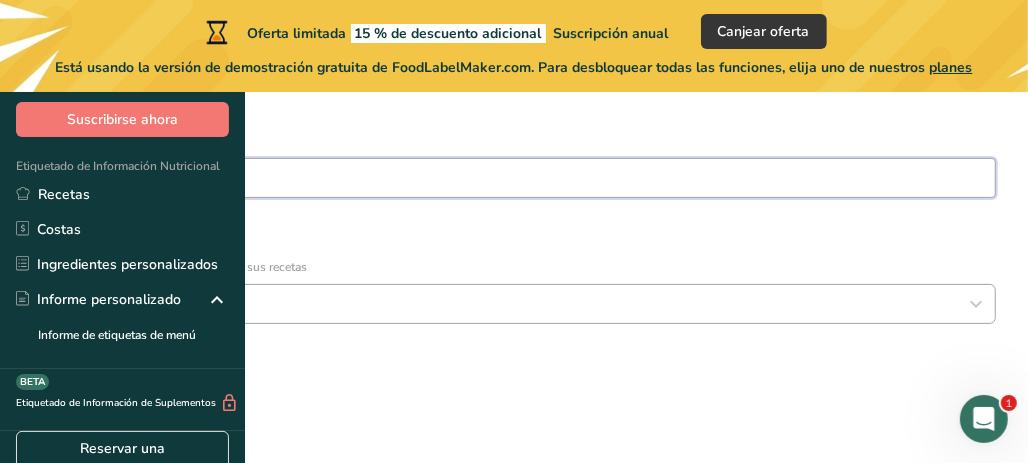 type on "Código: [NUMBER]" 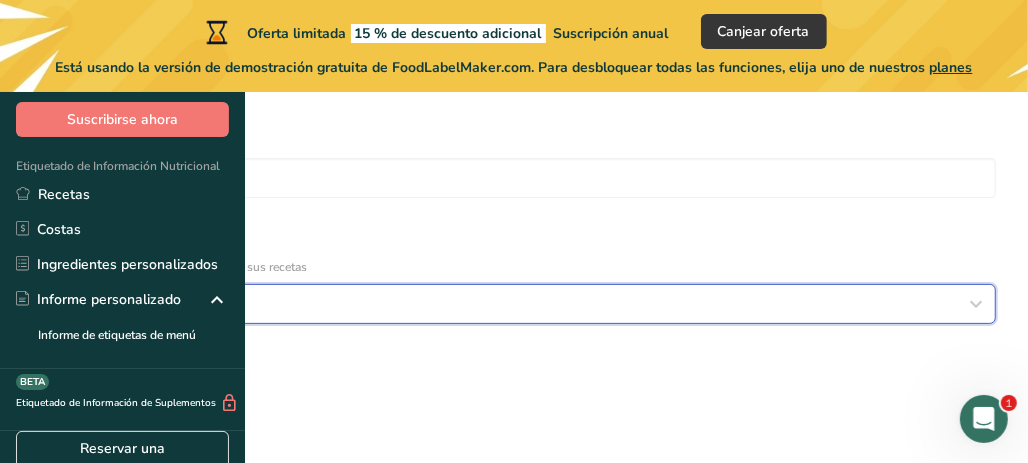 click on "Seleccionar categoría" at bounding box center [121, 304] 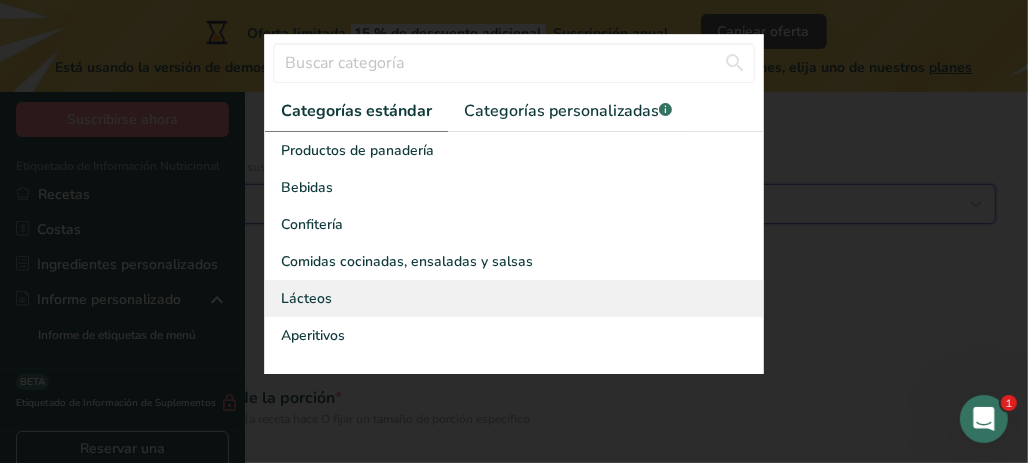 scroll, scrollTop: 400, scrollLeft: 0, axis: vertical 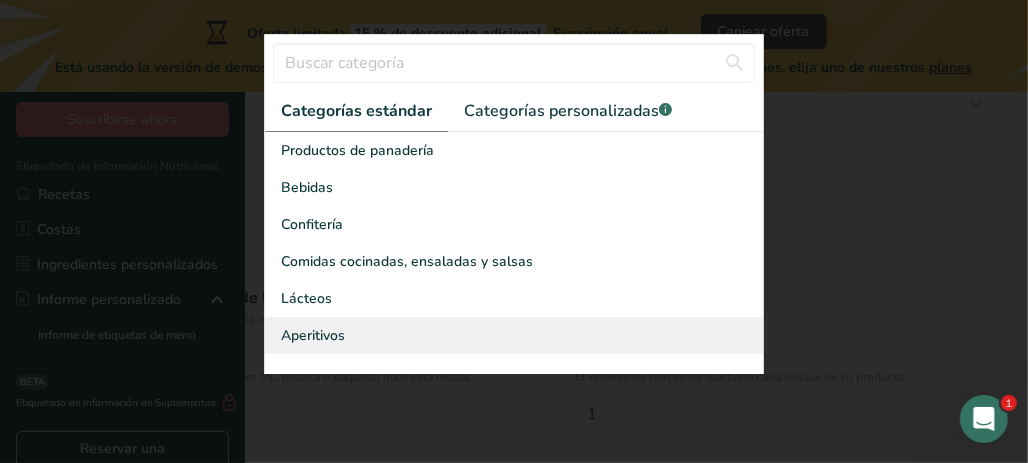 click on "Aperitivos" at bounding box center (313, 335) 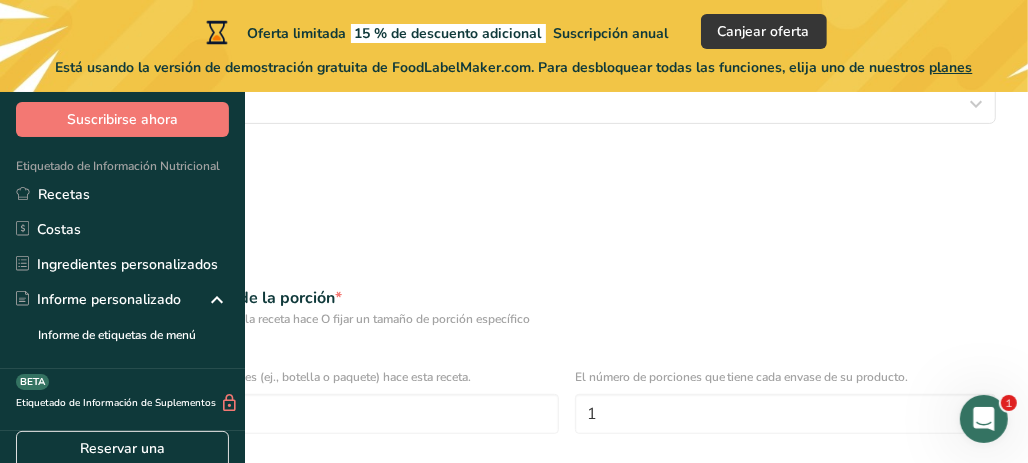 scroll, scrollTop: 200, scrollLeft: 0, axis: vertical 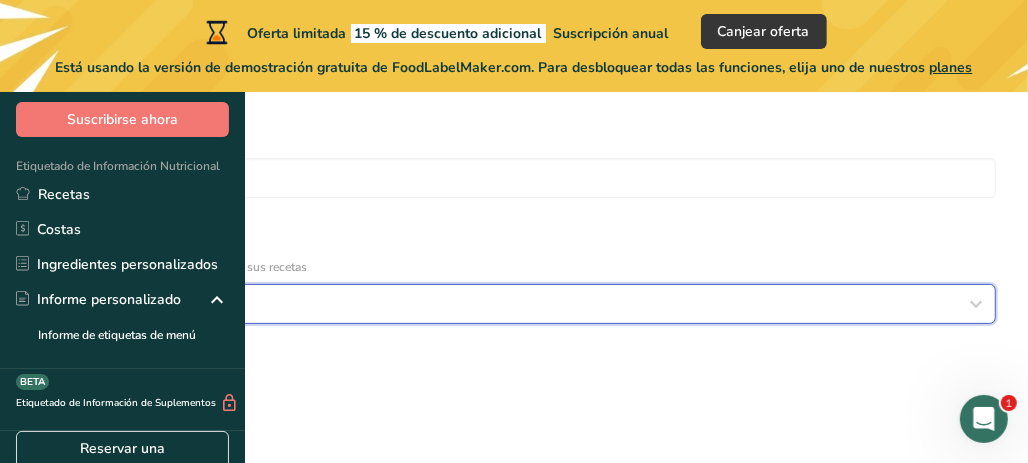 click at bounding box center (976, 304) 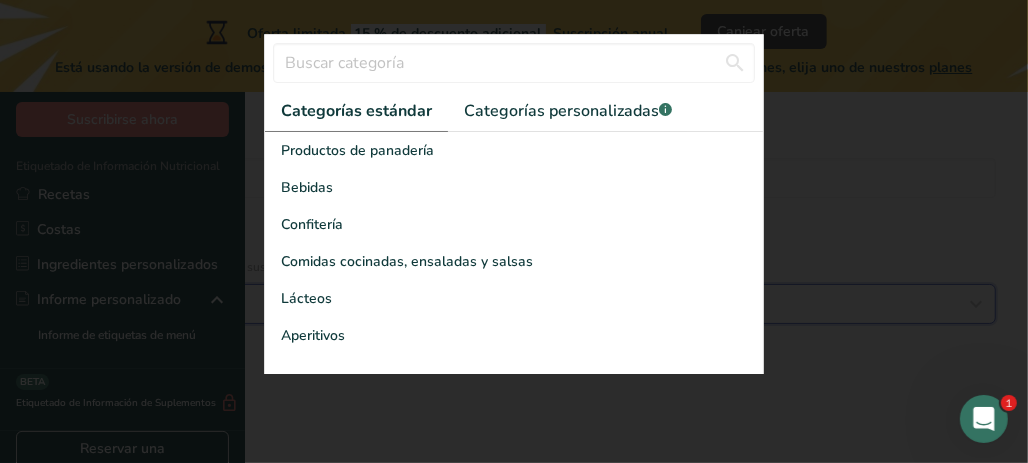 scroll, scrollTop: 0, scrollLeft: 110, axis: horizontal 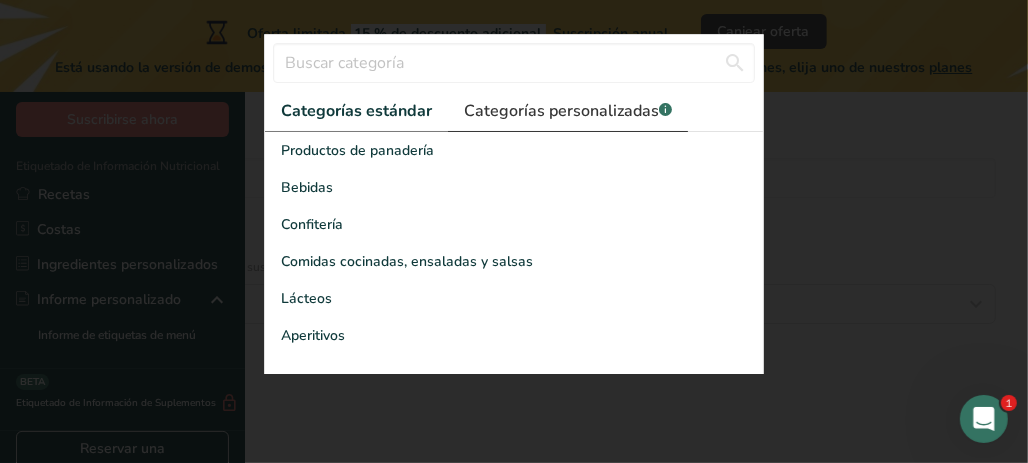 click on "Categorías personalizadas
.a-a{fill:#347362;}.b-a{fill:#fff;}" at bounding box center [568, 111] 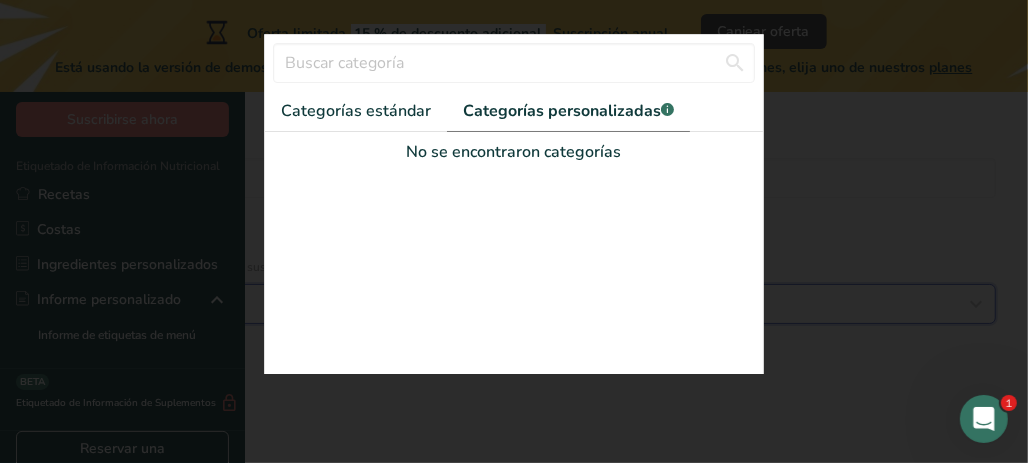 click on "Aperitivos" at bounding box center (508, 304) 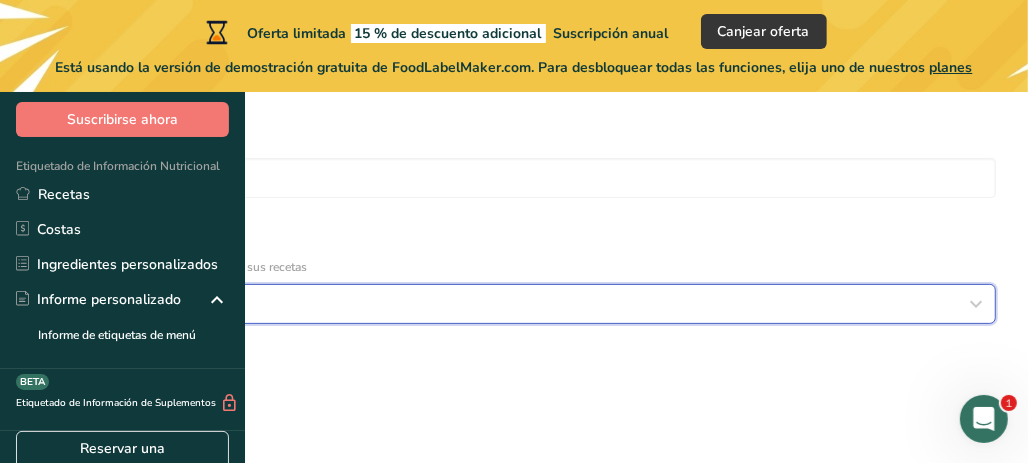 click at bounding box center [976, 304] 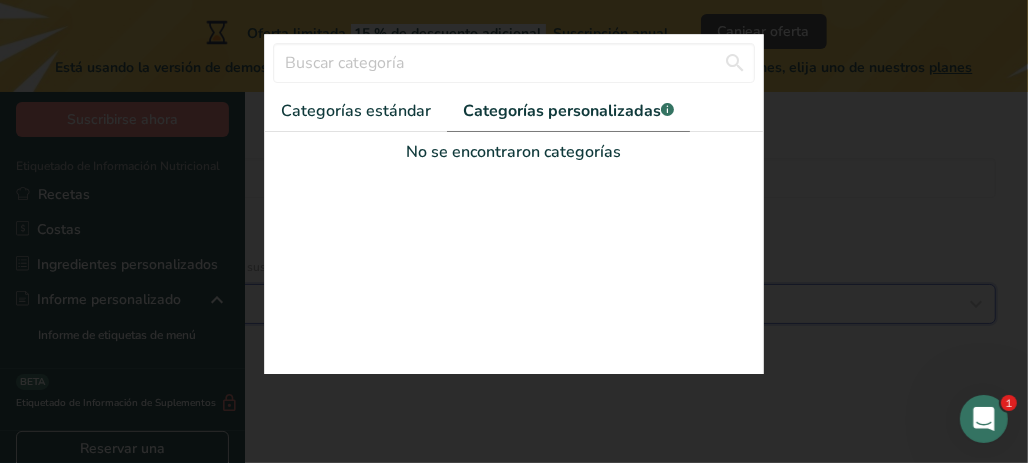 click on "Aperitivos" at bounding box center [508, 304] 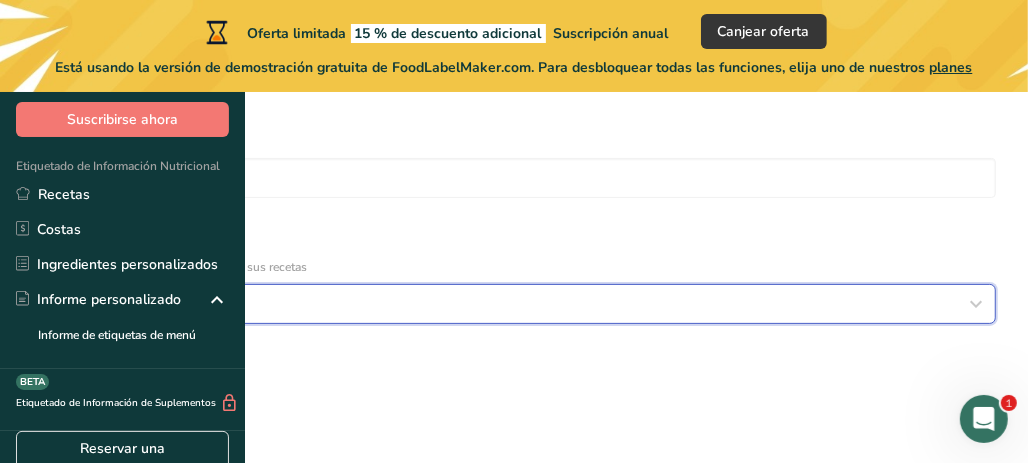 click at bounding box center (976, 304) 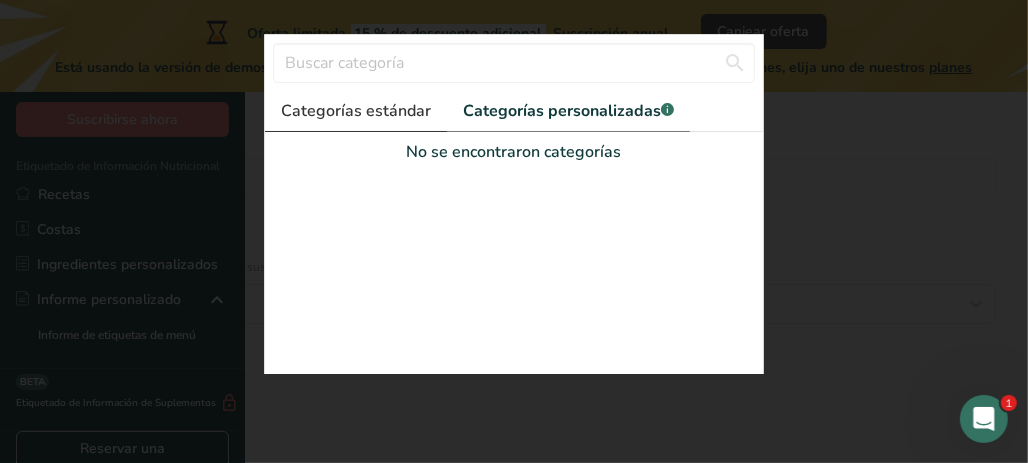 click on "Categorías estándar" at bounding box center [356, 111] 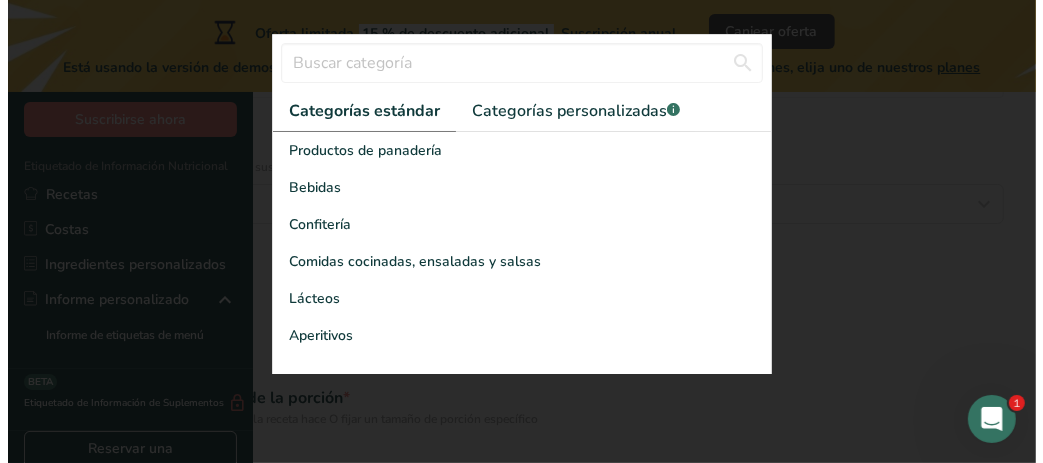 scroll, scrollTop: 487, scrollLeft: 0, axis: vertical 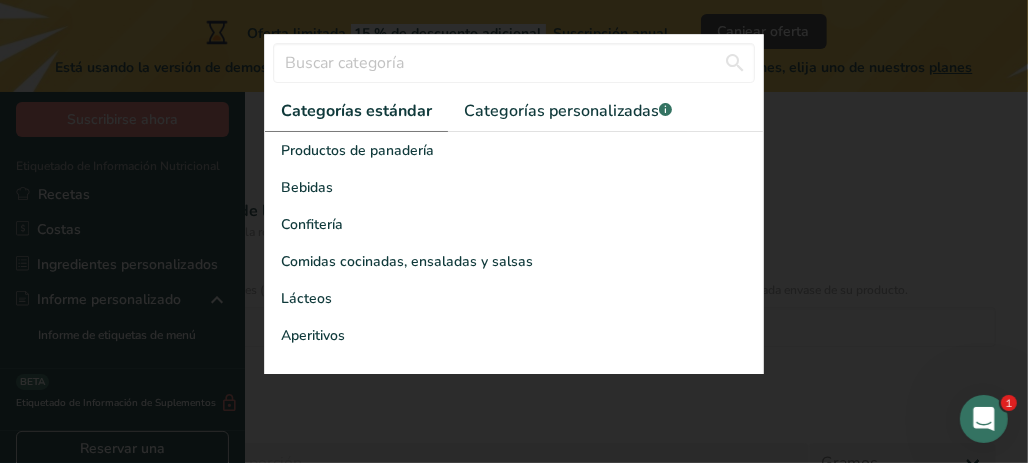 click on "Añadir nueva categoría" at bounding box center (514, 450) 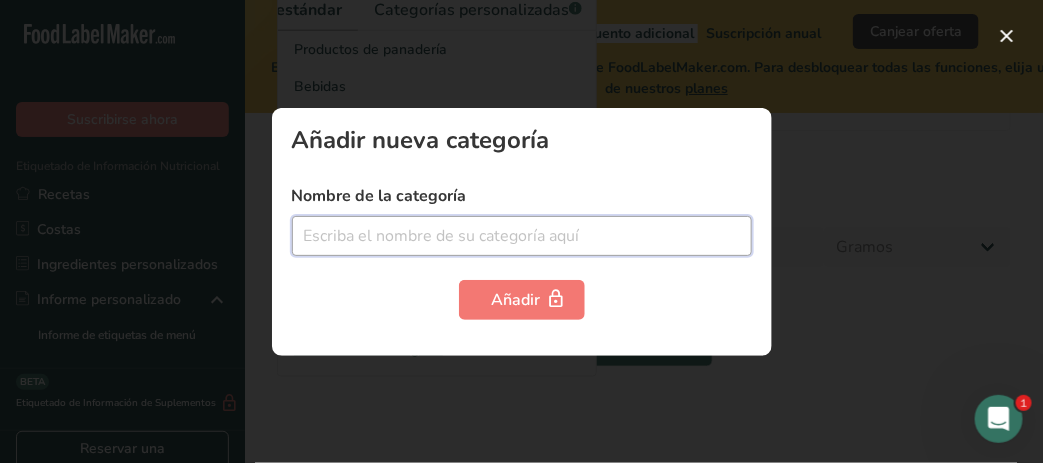 click at bounding box center [522, 236] 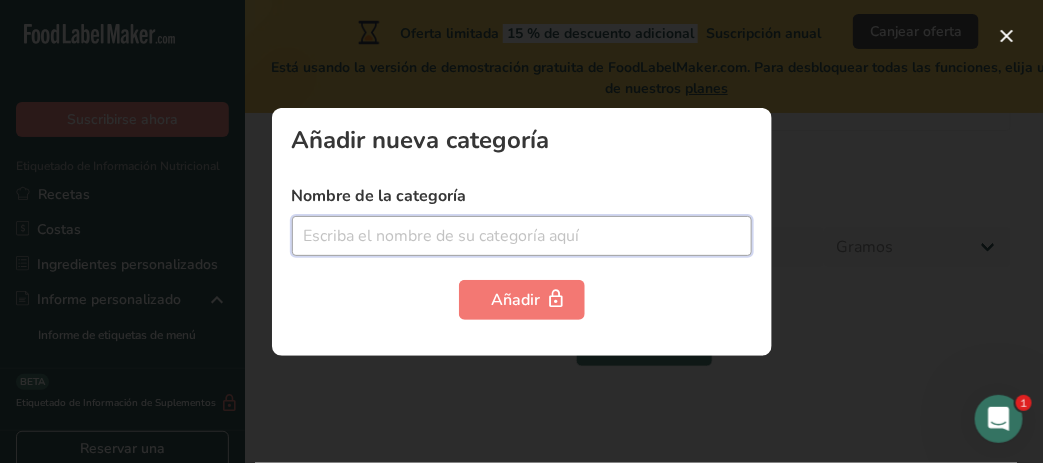 type on "f" 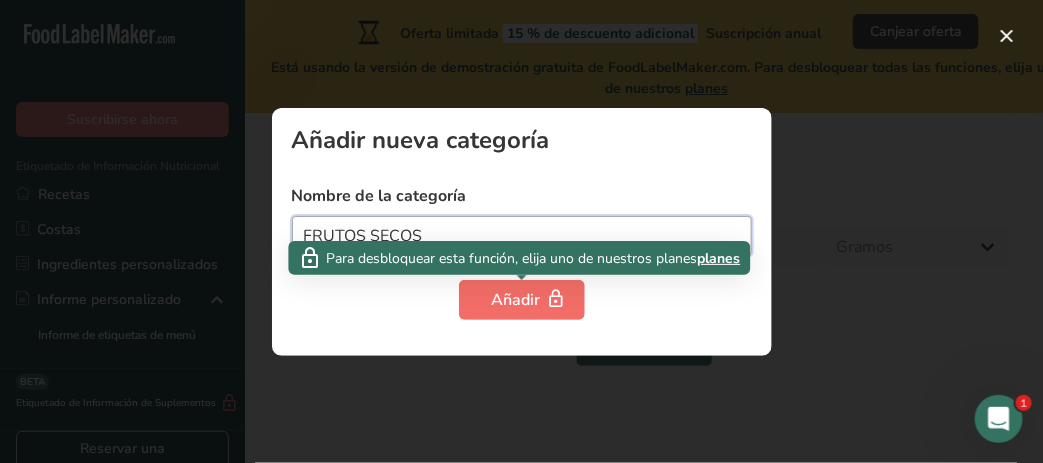 type on "FRUTOS SECOS" 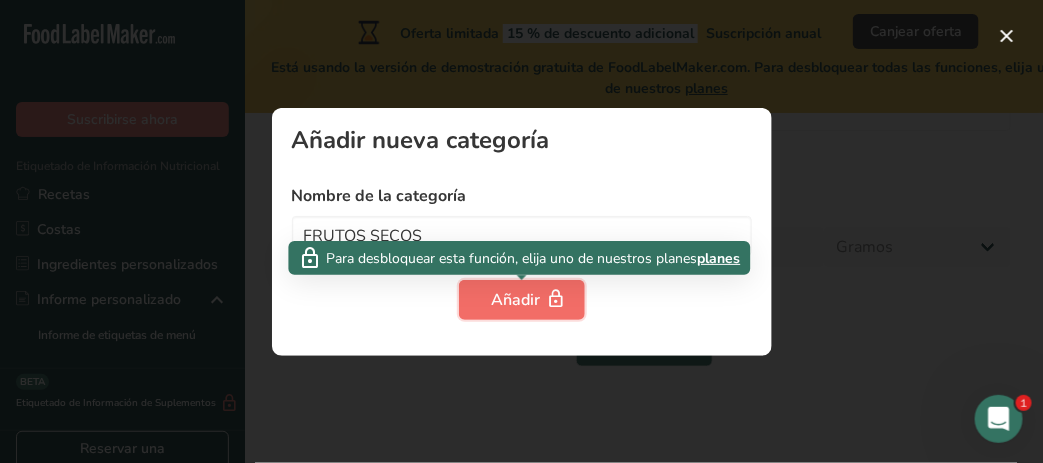 click on "Añadir" at bounding box center (522, 300) 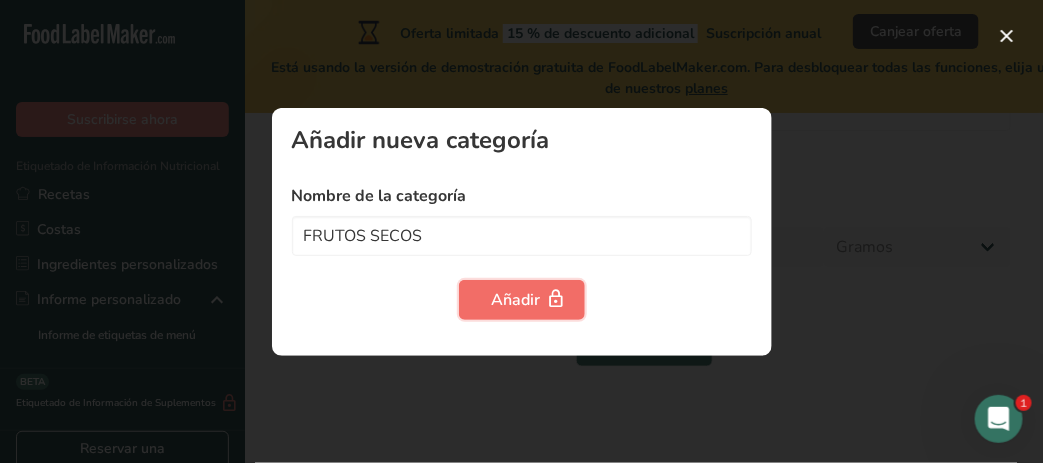 click on "Añadir" at bounding box center [522, 300] 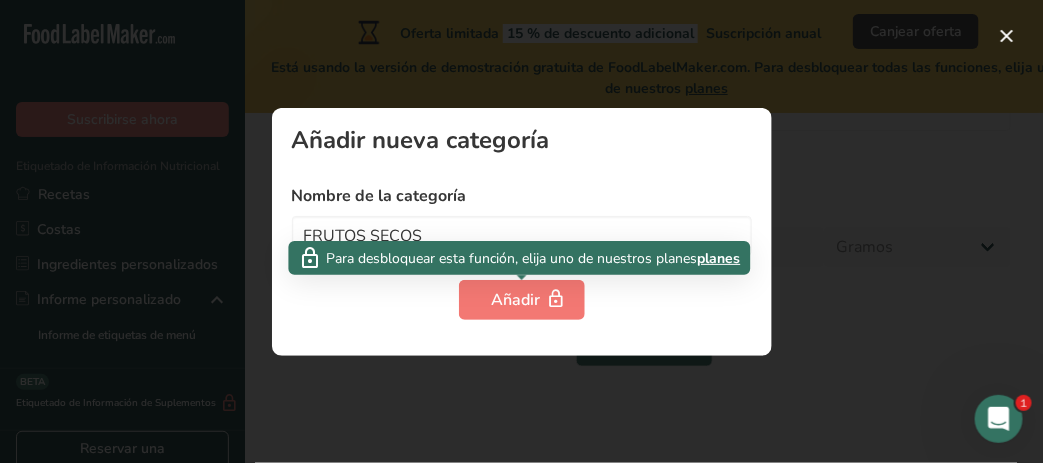 click on "Añadir nueva categoría
Nombre de la categoría FRUTOS SECOS
Añadir" at bounding box center [522, 232] 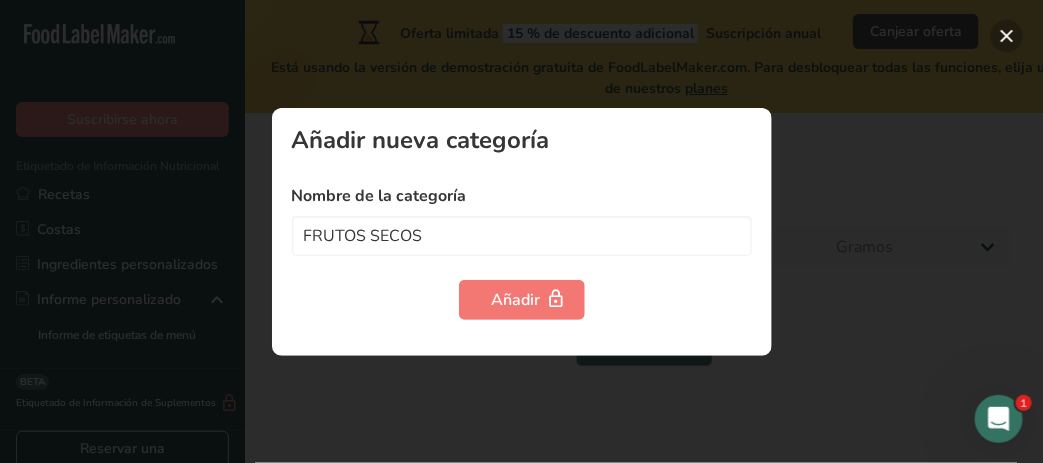 click at bounding box center [1007, 36] 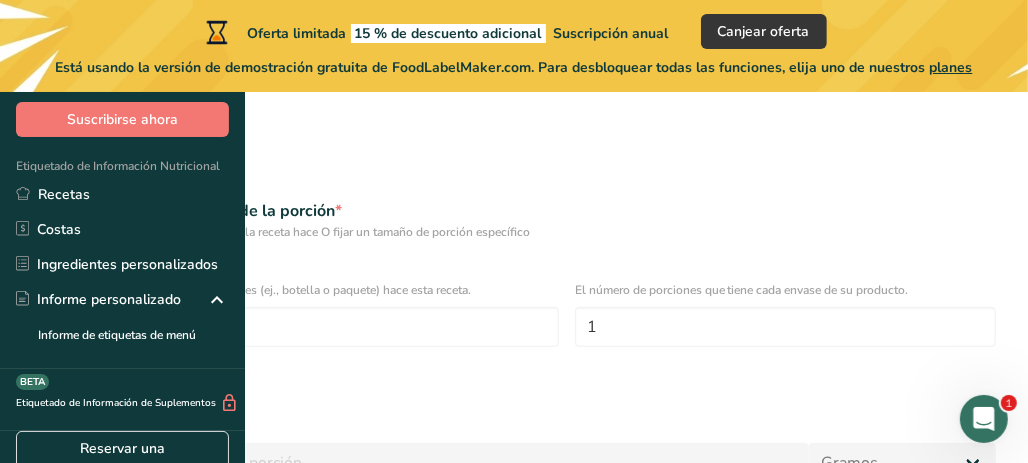 scroll, scrollTop: 187, scrollLeft: 0, axis: vertical 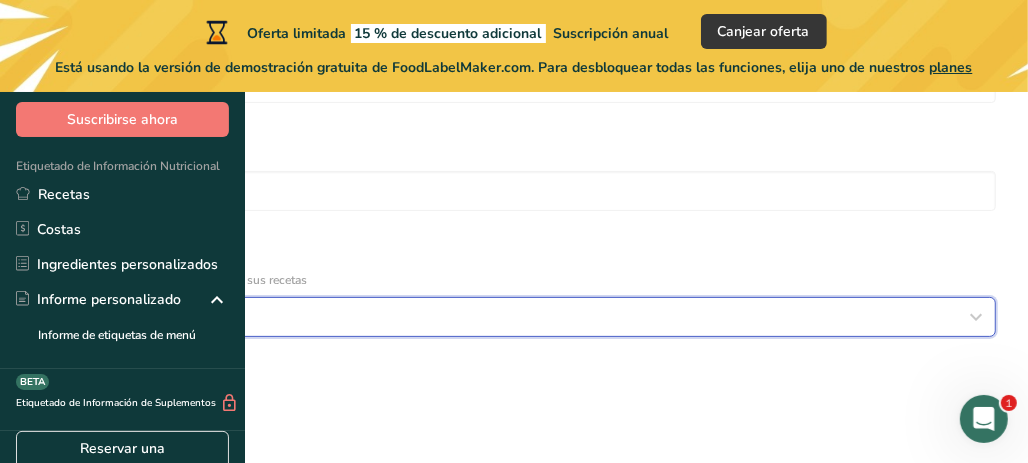 click at bounding box center [976, 317] 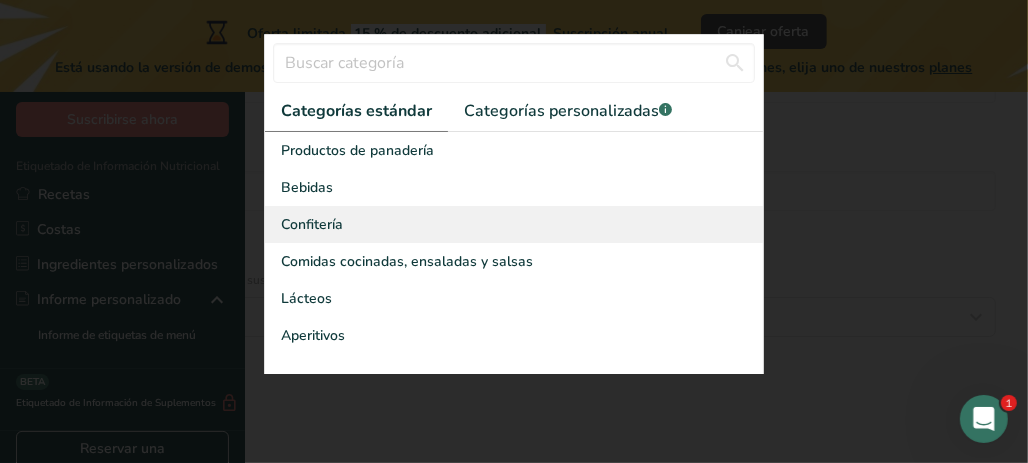 click on "Confitería" at bounding box center (514, 224) 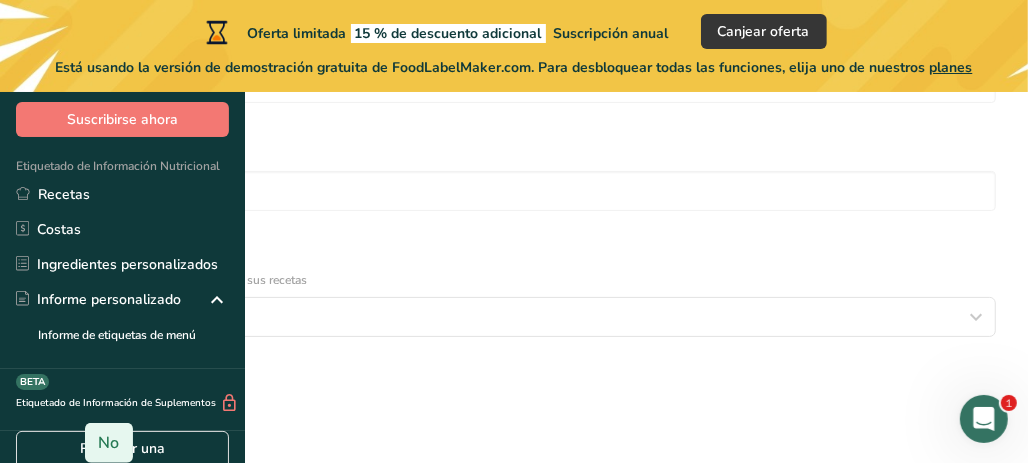 click on "No" at bounding box center [108, 443] 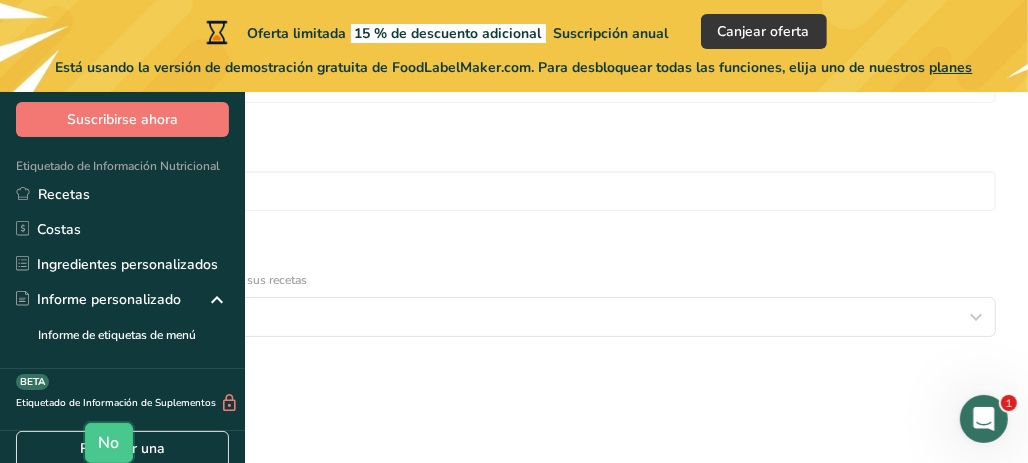 scroll, scrollTop: 287, scrollLeft: 0, axis: vertical 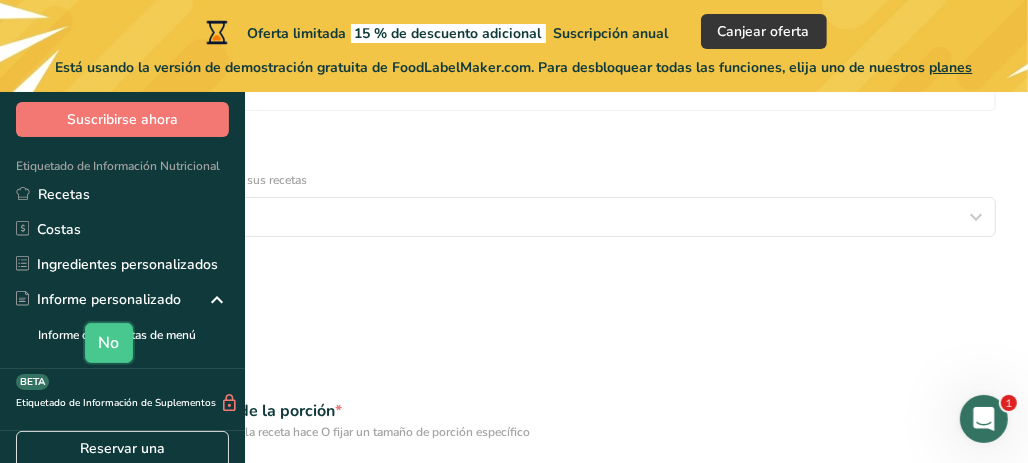 click on "1" at bounding box center (295, 527) 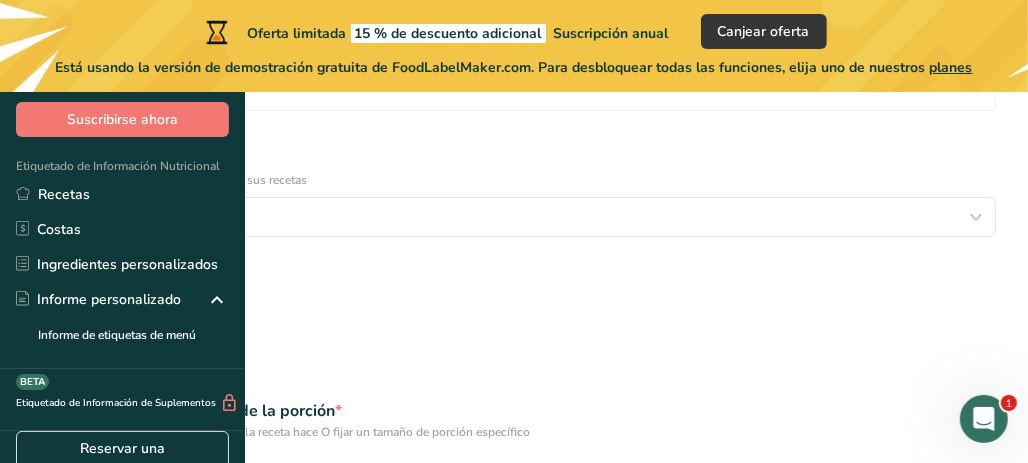 type on "2.5" 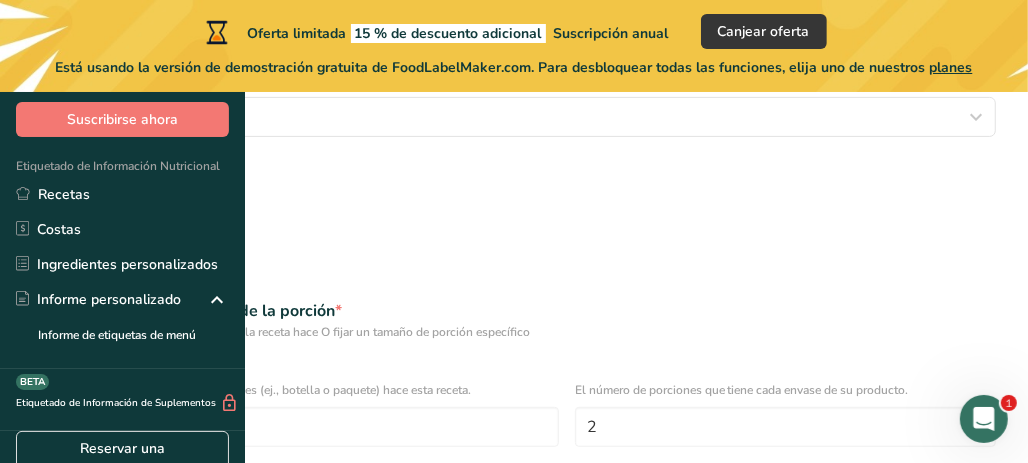 click at bounding box center (39, 496) 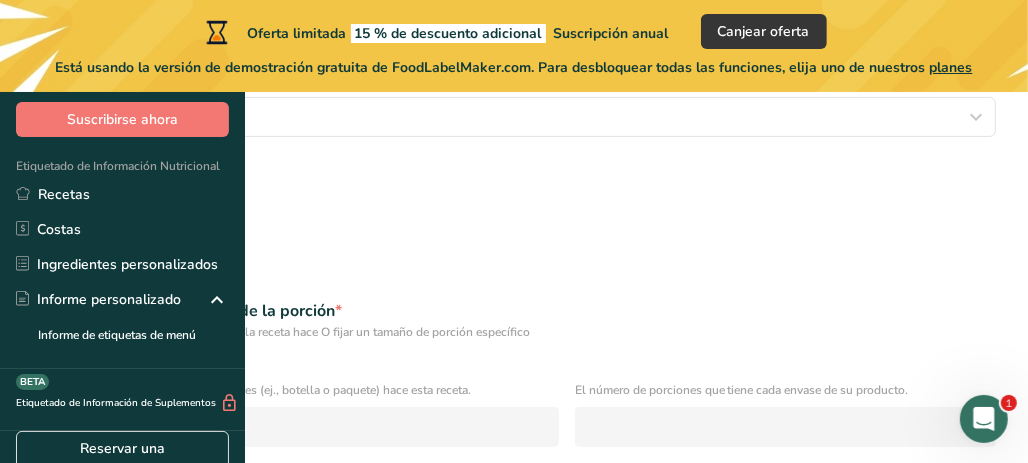 click on "Agregar tamaño de porción de la receta." at bounding box center [514, 526] 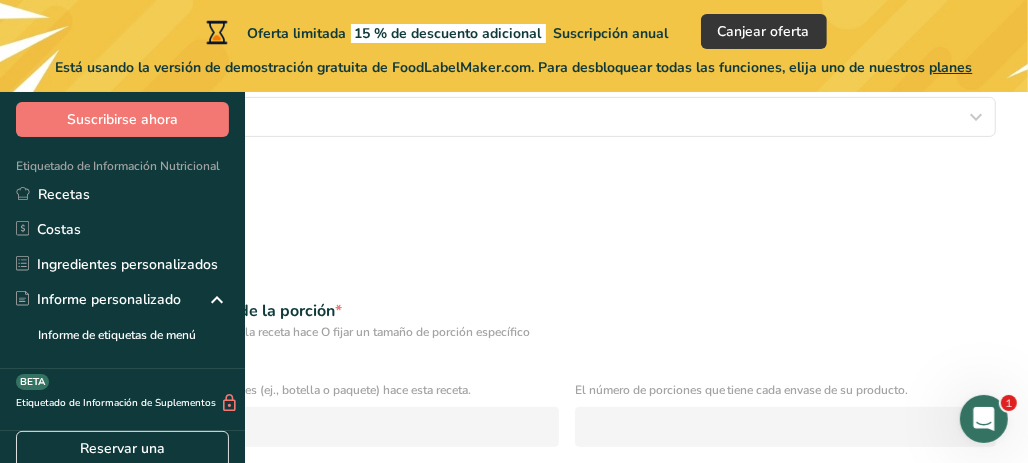 radio on "false" 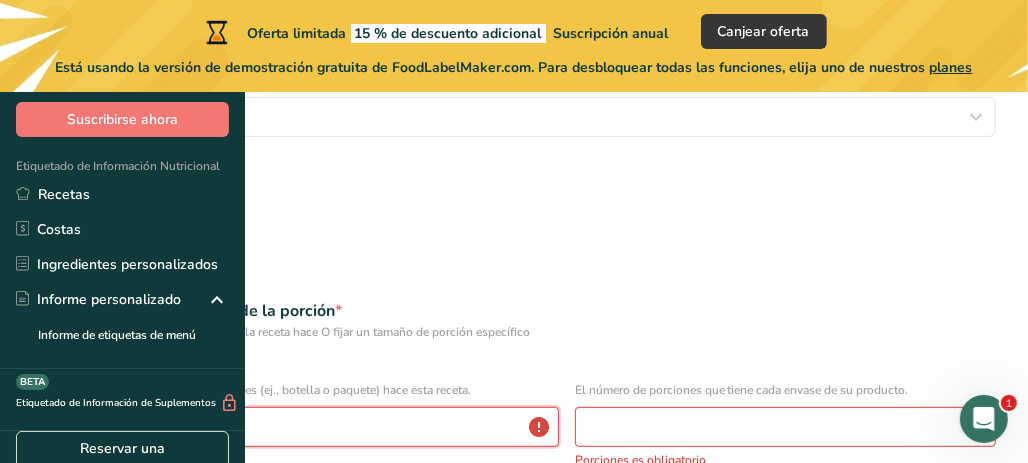 click at bounding box center (295, 427) 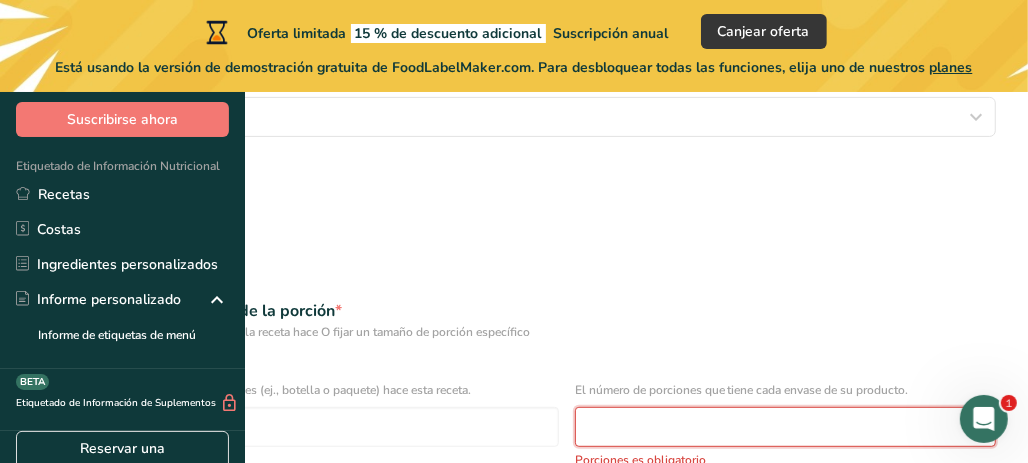 click at bounding box center (785, 427) 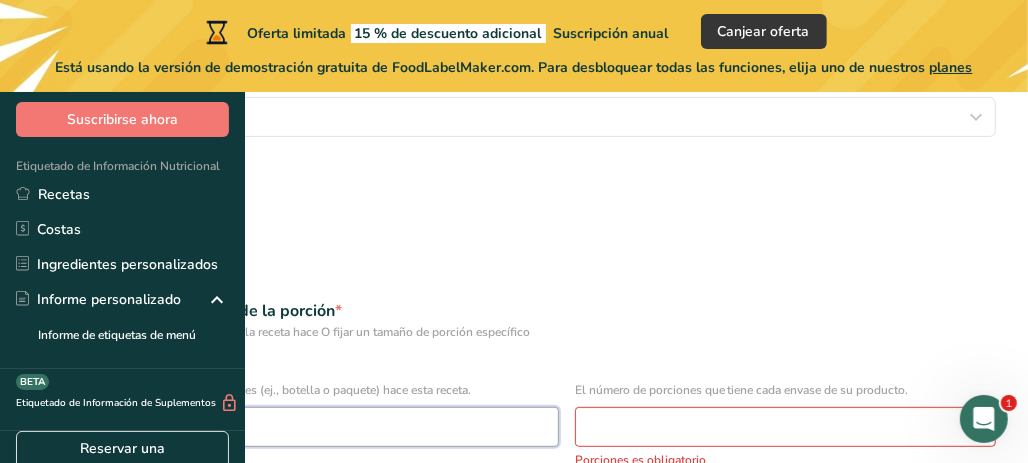drag, startPoint x: 520, startPoint y: 211, endPoint x: 280, endPoint y: 214, distance: 240.01875 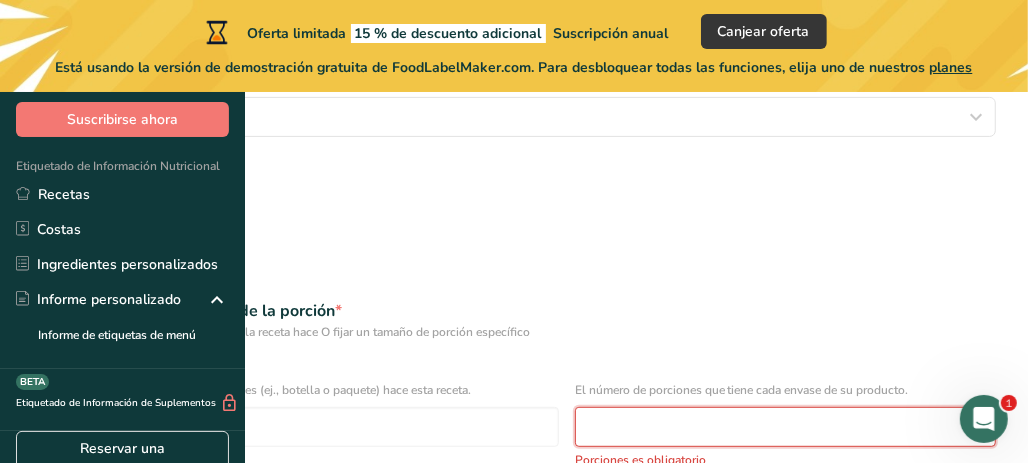 click at bounding box center [785, 427] 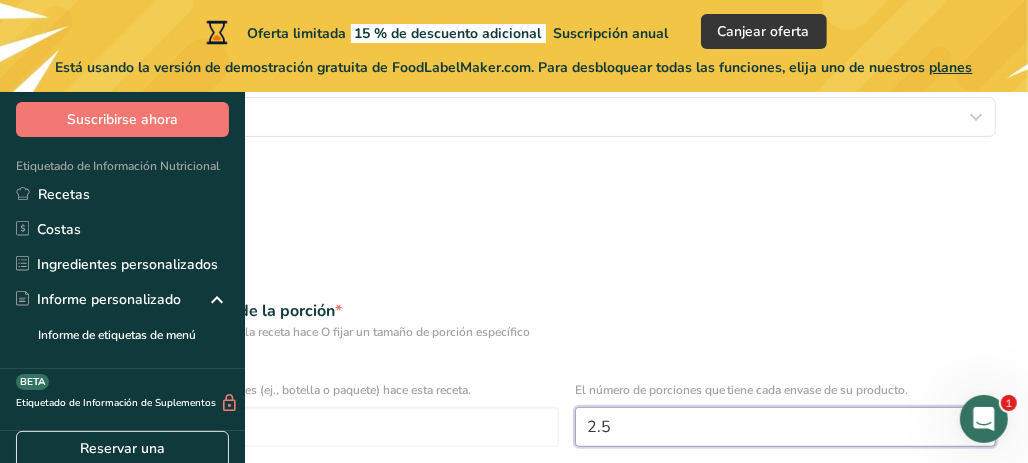 scroll, scrollTop: 512, scrollLeft: 0, axis: vertical 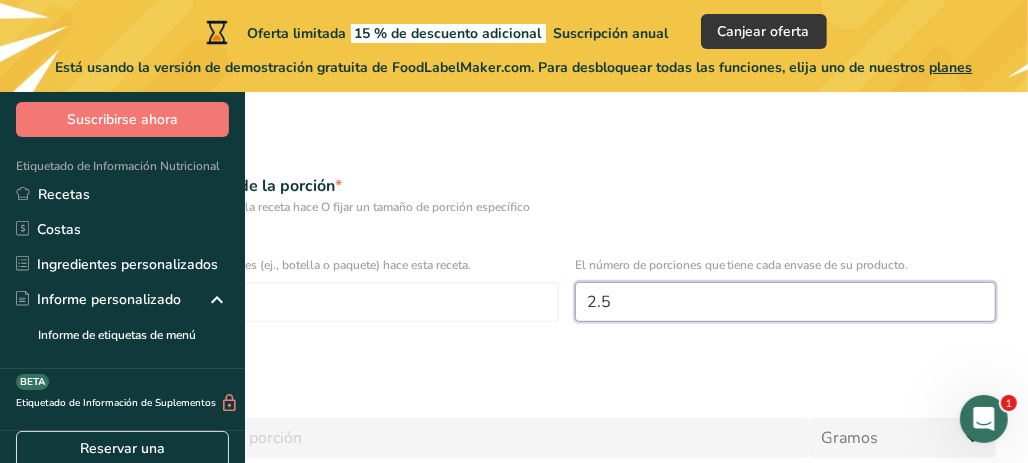 type on "2.5" 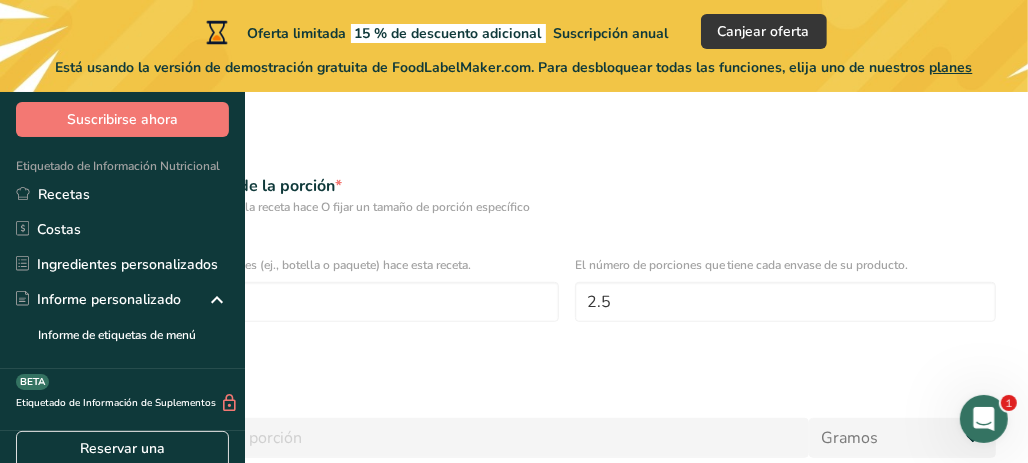click at bounding box center [39, 371] 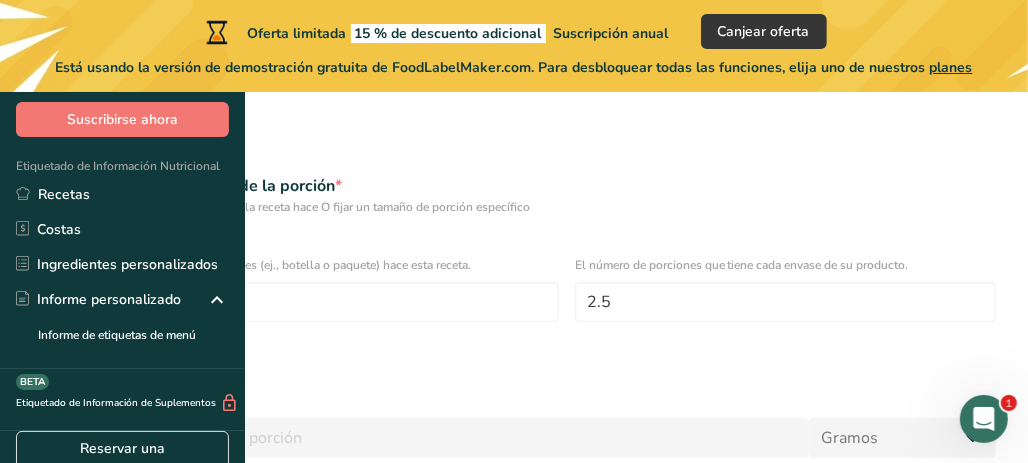 radio on "false" 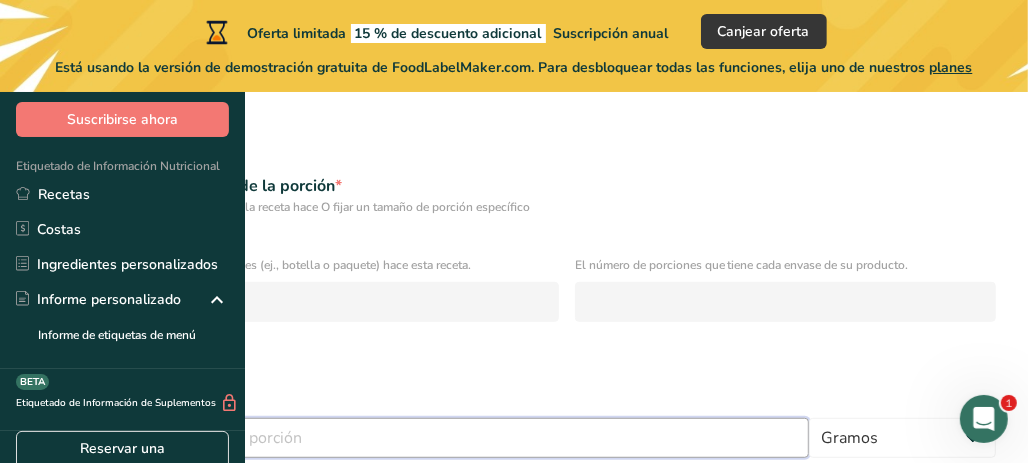 click at bounding box center (420, 438) 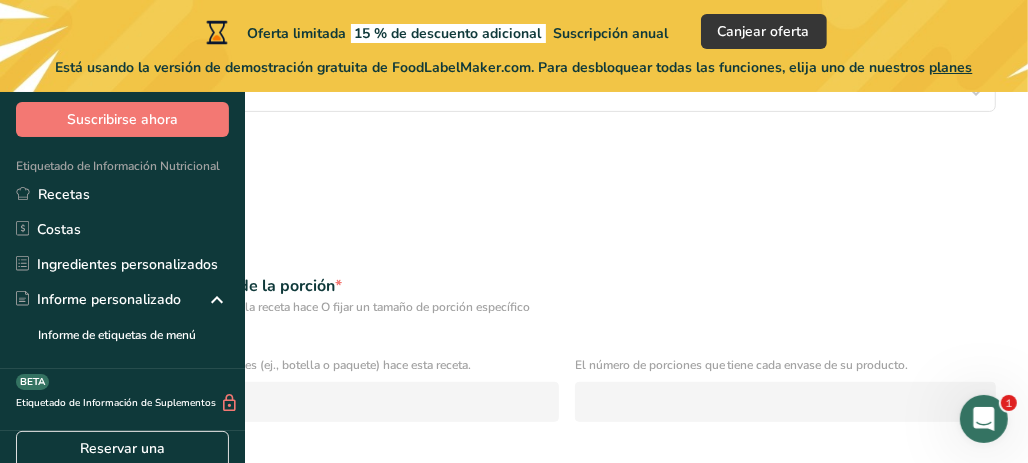 scroll, scrollTop: 512, scrollLeft: 0, axis: vertical 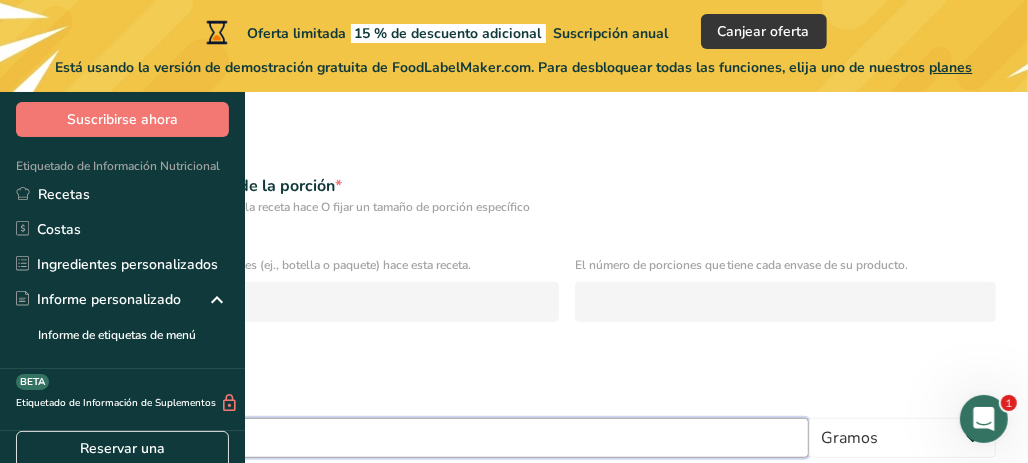 type on "100" 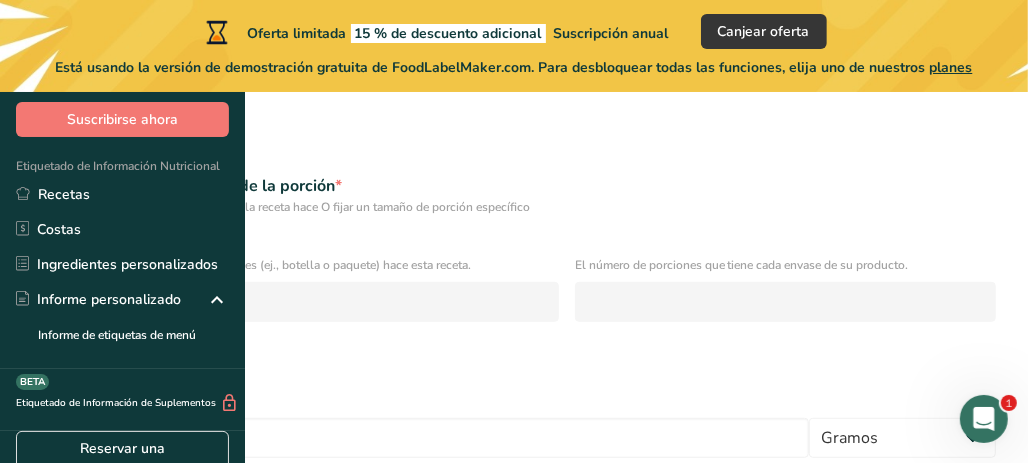 click on "Continuar" at bounding box center [514, 534] 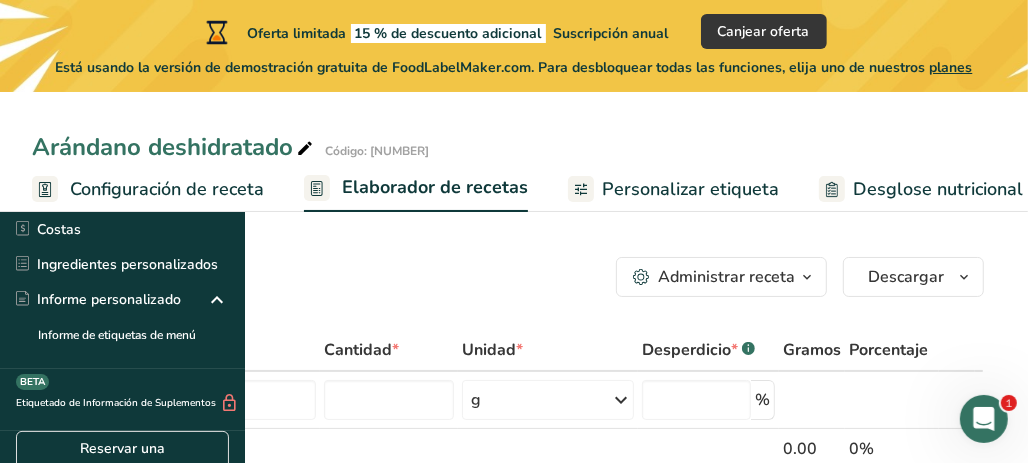 scroll, scrollTop: 100, scrollLeft: 0, axis: vertical 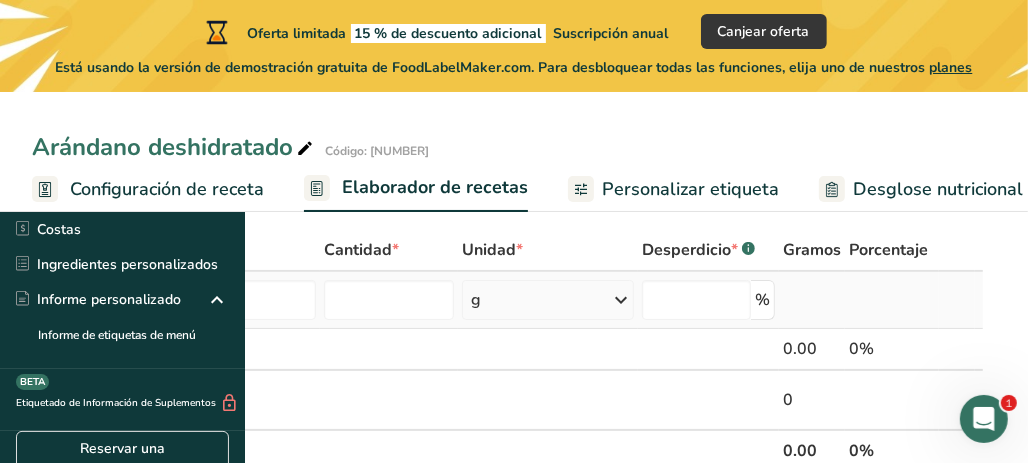 click on "Harina de almendra
[NUMBER]
Leche entera, 3,25 % de grasa láctea, sin vitamina A ni vitamina D añadidas
[NUMBER]
Carne de res, lomo, filete, sólo magro separable, recortado a 1/8 &quot;de grasa, todos los grados, crudo
[NUMBER]
Carne de res, alimentada con pasto, filetes, sólo magro, crudo
[NUMBER]
Carne de res, molida, 70% carne magra / 30% grasa, cruda
Ver todos los resultados" at bounding box center (185, 300) 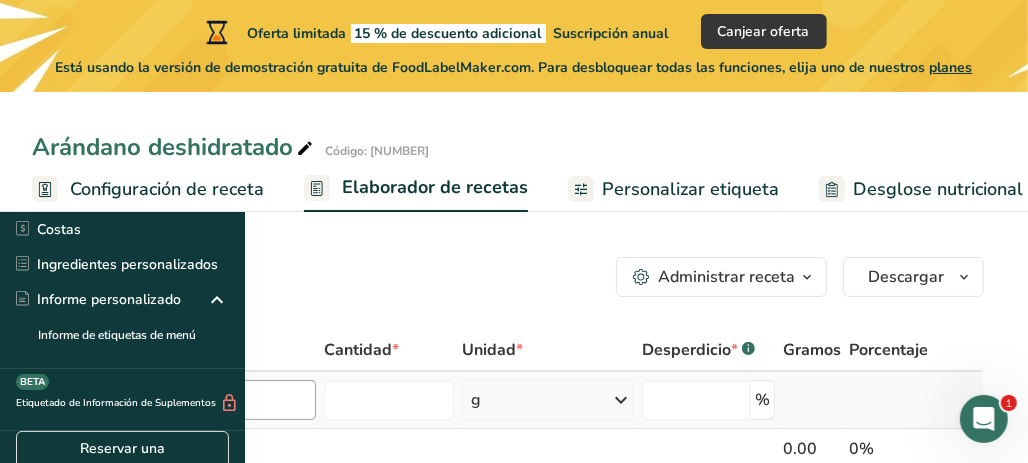 scroll, scrollTop: 300, scrollLeft: 0, axis: vertical 